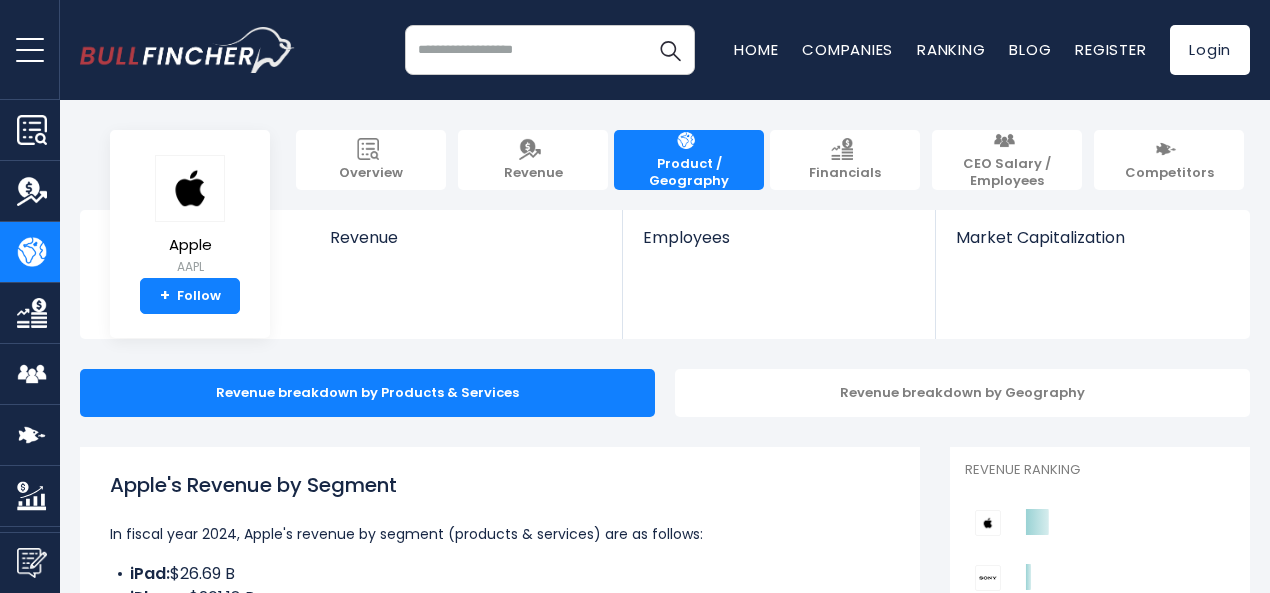 scroll, scrollTop: 0, scrollLeft: 0, axis: both 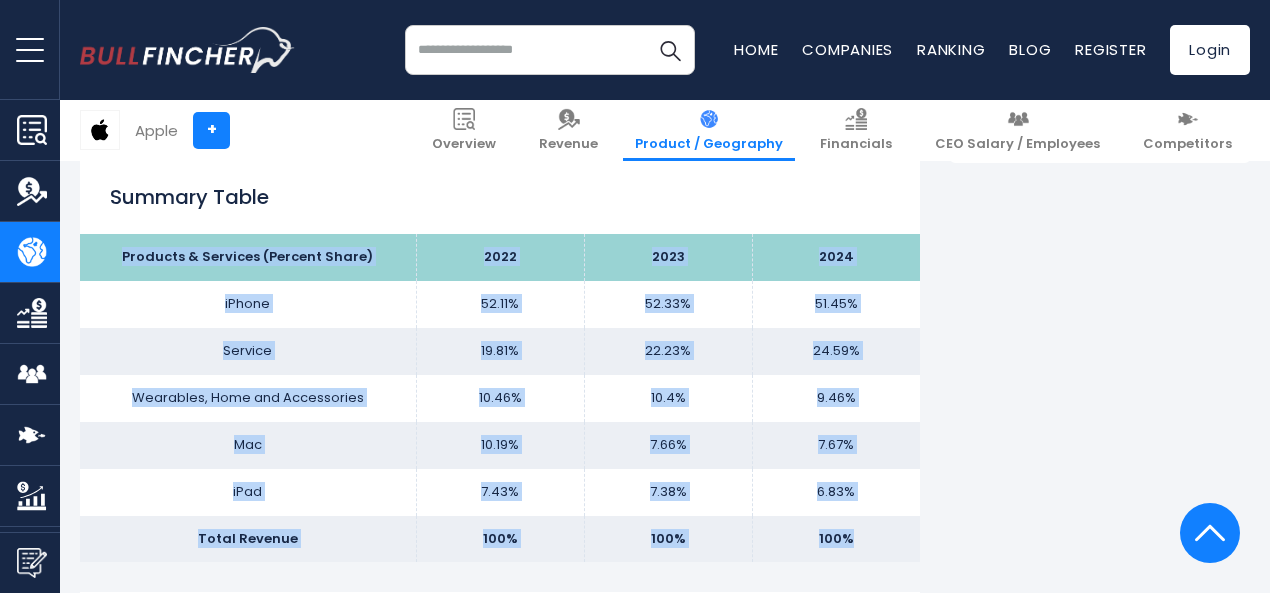 drag, startPoint x: 111, startPoint y: 242, endPoint x: 859, endPoint y: 557, distance: 811.6212 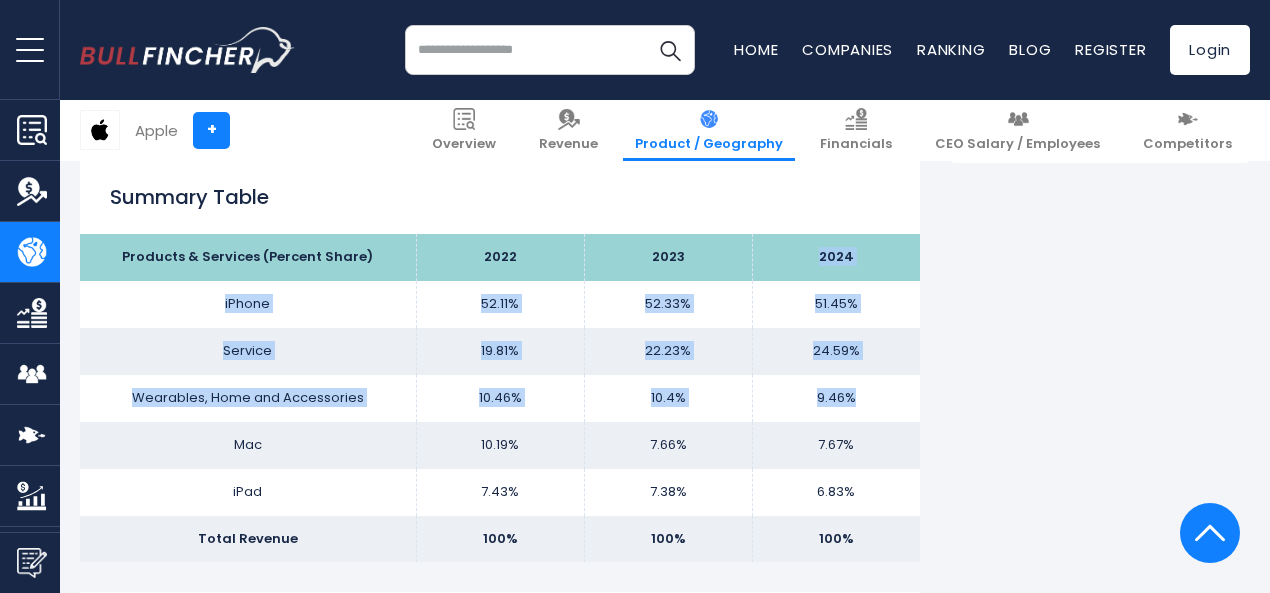 drag, startPoint x: 800, startPoint y: 254, endPoint x: 860, endPoint y: 387, distance: 145.9075 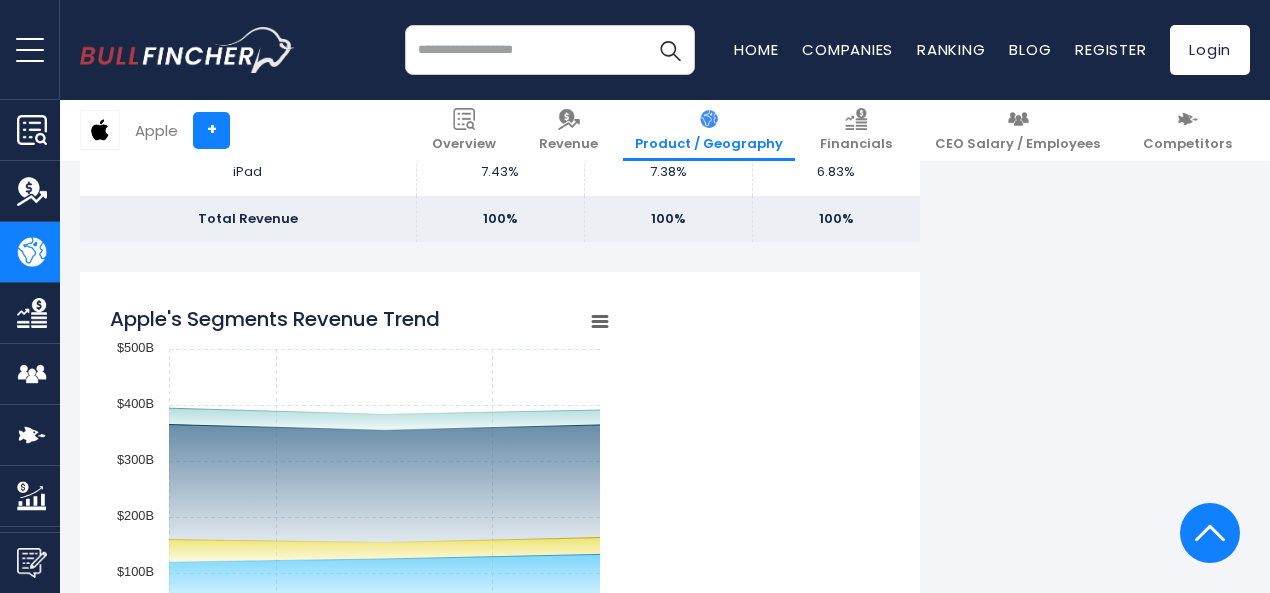 scroll, scrollTop: 1614, scrollLeft: 0, axis: vertical 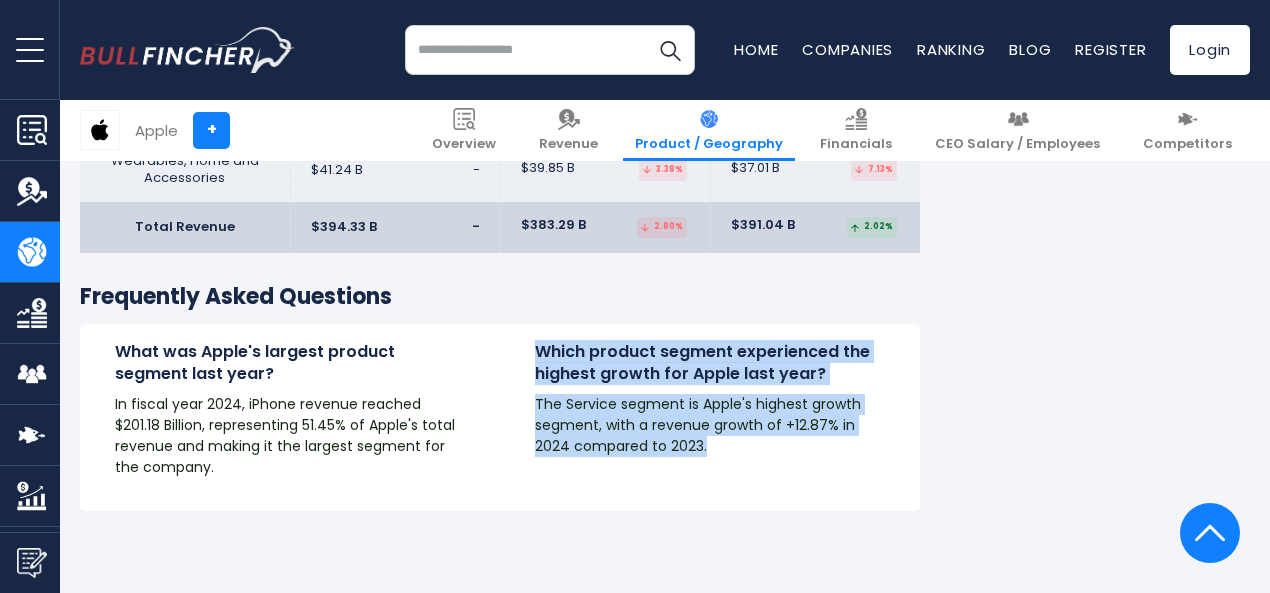 drag, startPoint x: 706, startPoint y: 443, endPoint x: 527, endPoint y: 351, distance: 201.25854 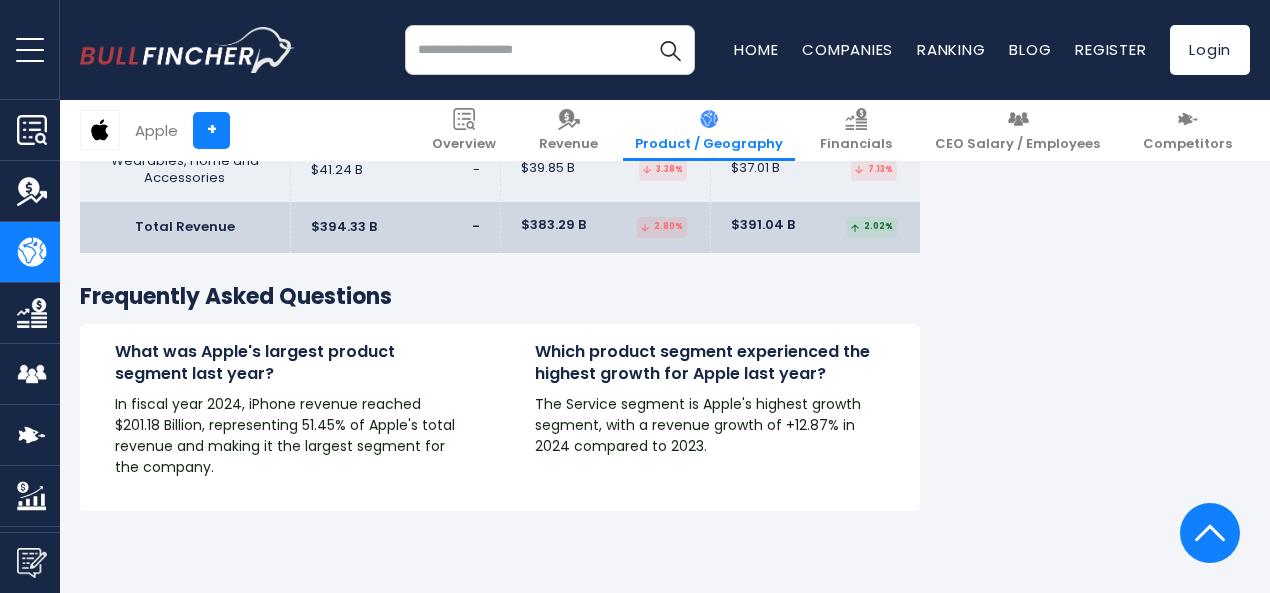 click on "Apple's Revenue by Segment
In fiscal year 2024,
Apple's
revenue by segment (products & services) are as follows:
iPad:
$26.69 B
iPhone:
$201.18 B Mac:
$29.98 B Service: Check out  -" at bounding box center (500, -1046) 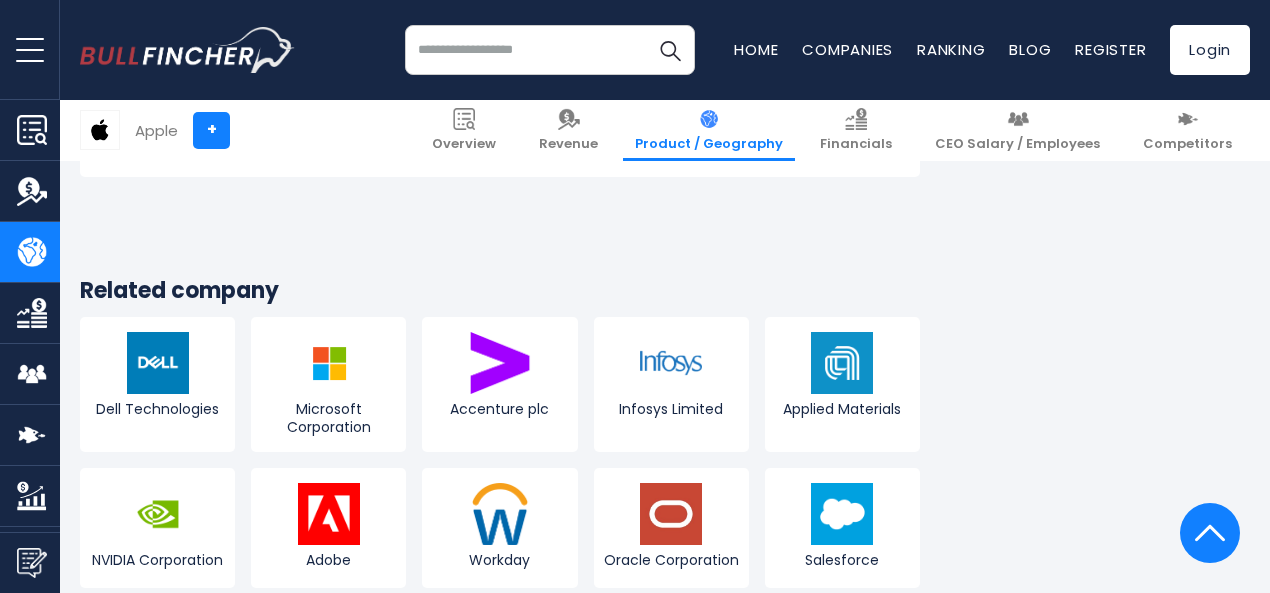 scroll, scrollTop: 4000, scrollLeft: 0, axis: vertical 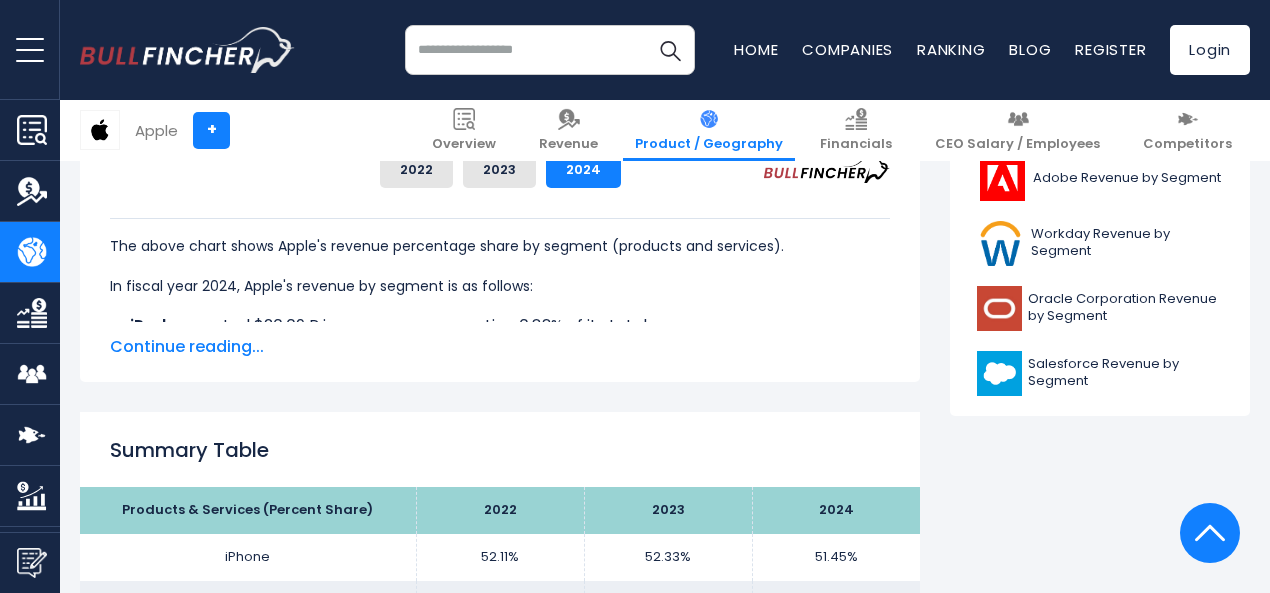 click on "Continue reading..." at bounding box center (500, 347) 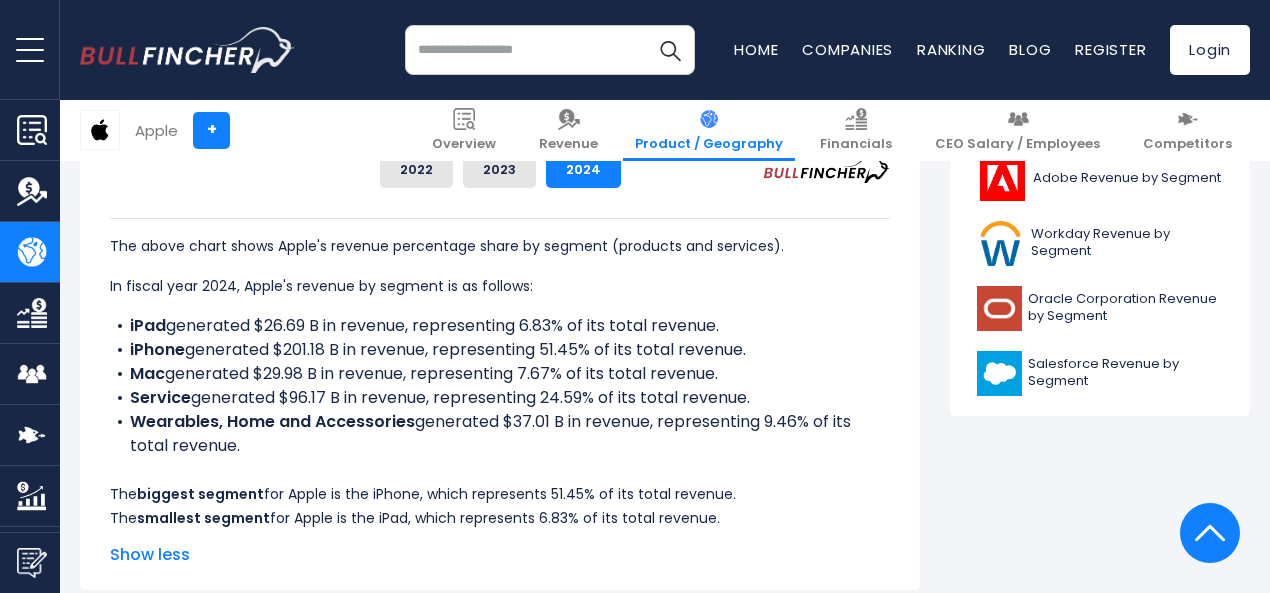 drag, startPoint x: 100, startPoint y: 244, endPoint x: 290, endPoint y: 437, distance: 270.8302 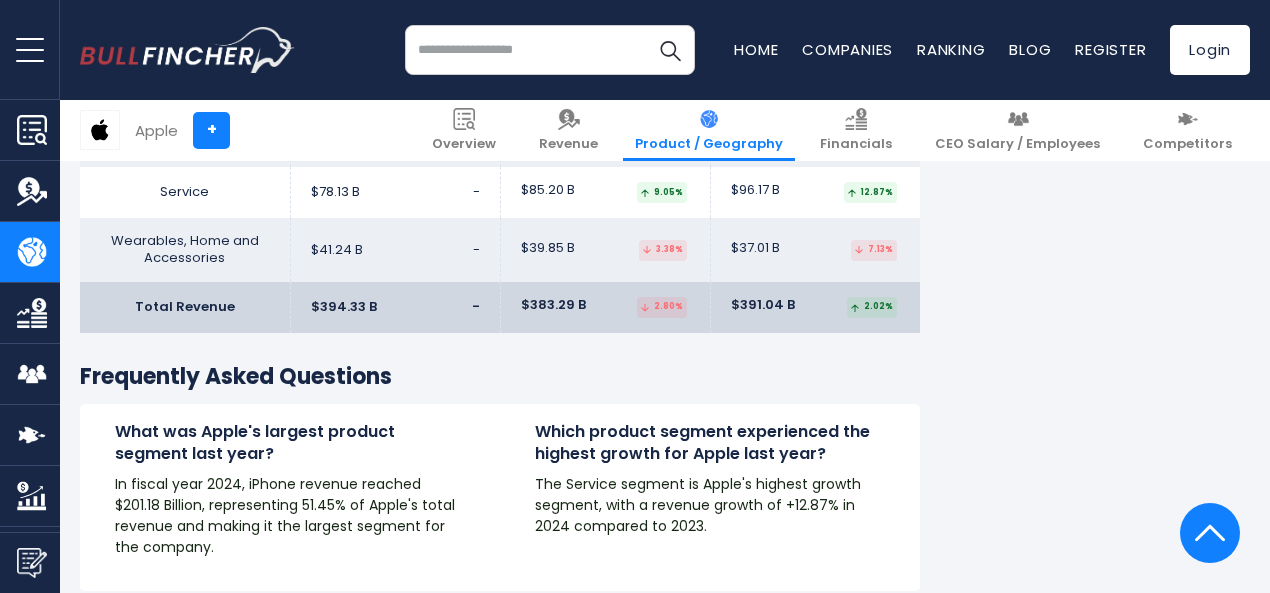 scroll, scrollTop: 3587, scrollLeft: 0, axis: vertical 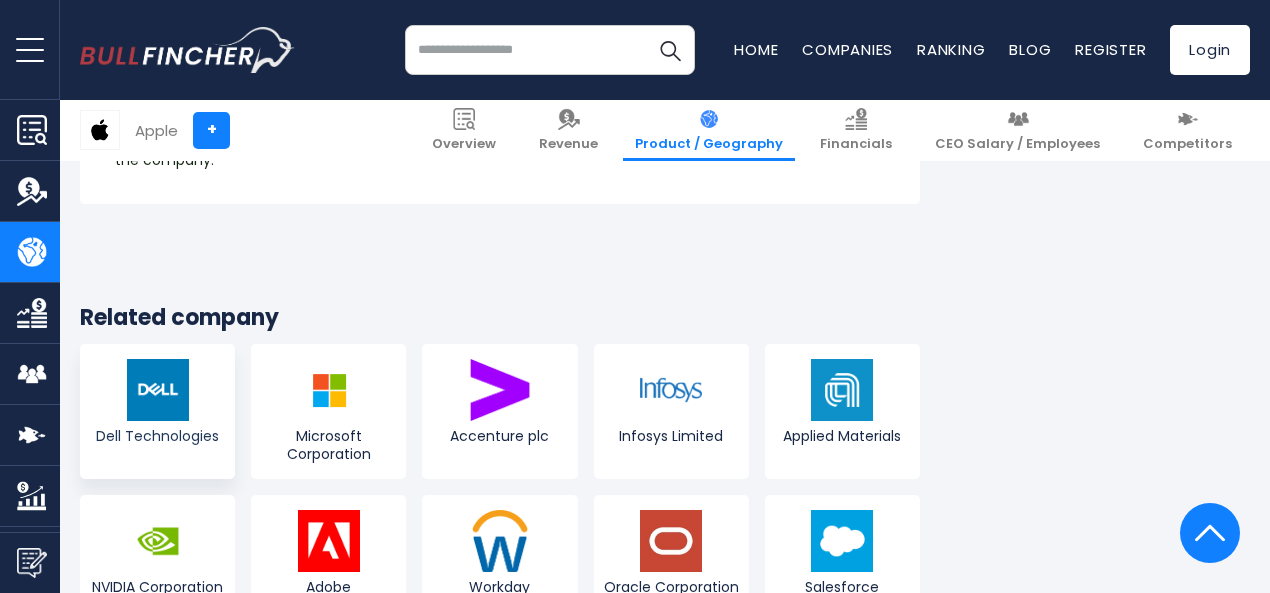 click at bounding box center (158, 390) 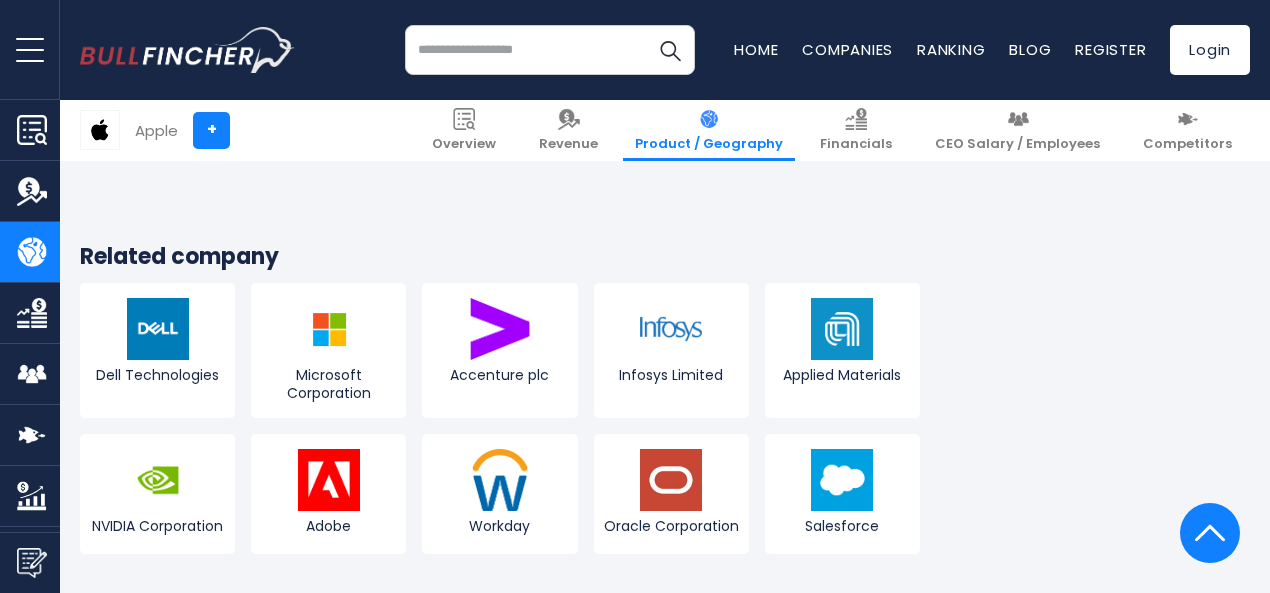 scroll, scrollTop: 3947, scrollLeft: 0, axis: vertical 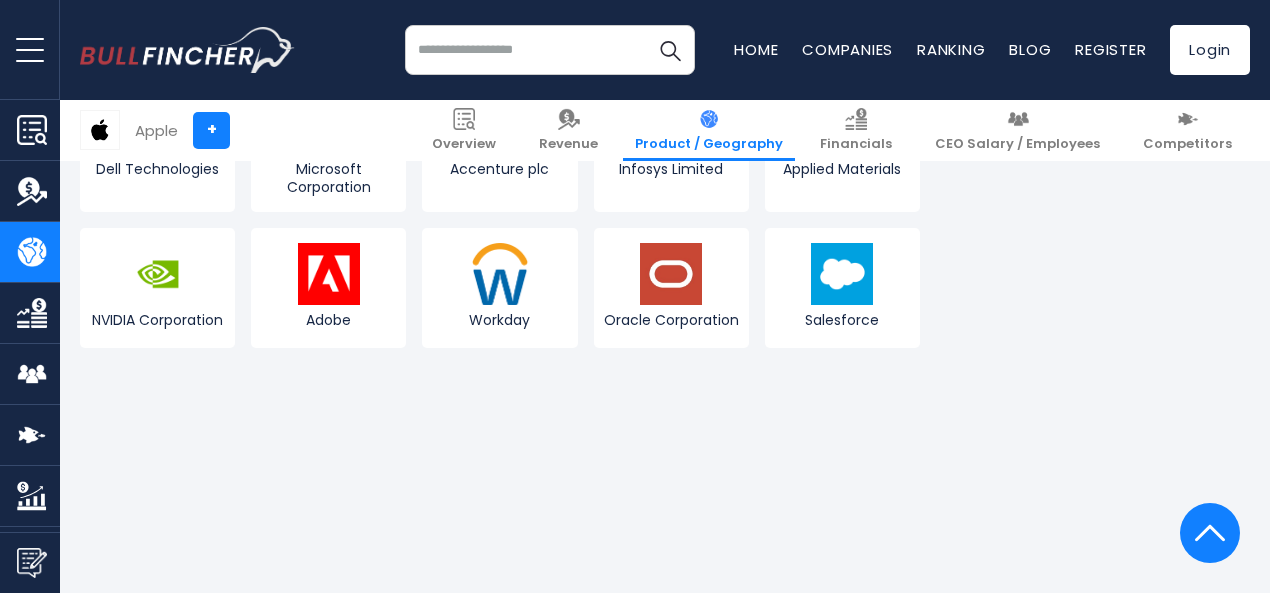 drag, startPoint x: 1268, startPoint y: 454, endPoint x: 1276, endPoint y: 431, distance: 24.351591 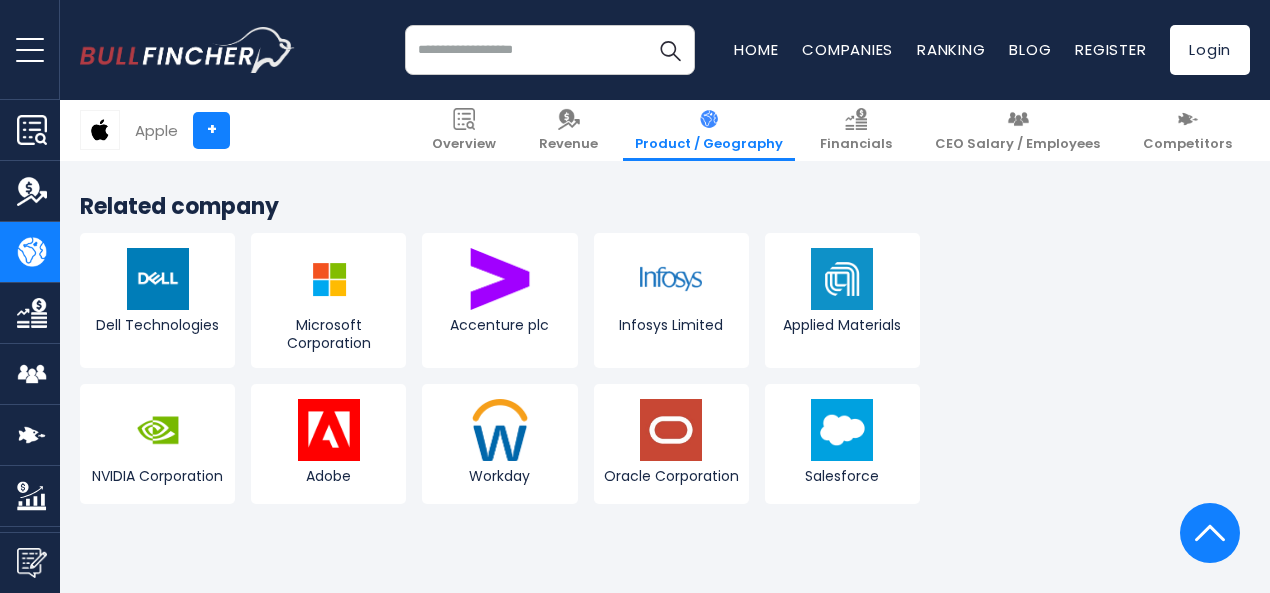 scroll, scrollTop: 3958, scrollLeft: 0, axis: vertical 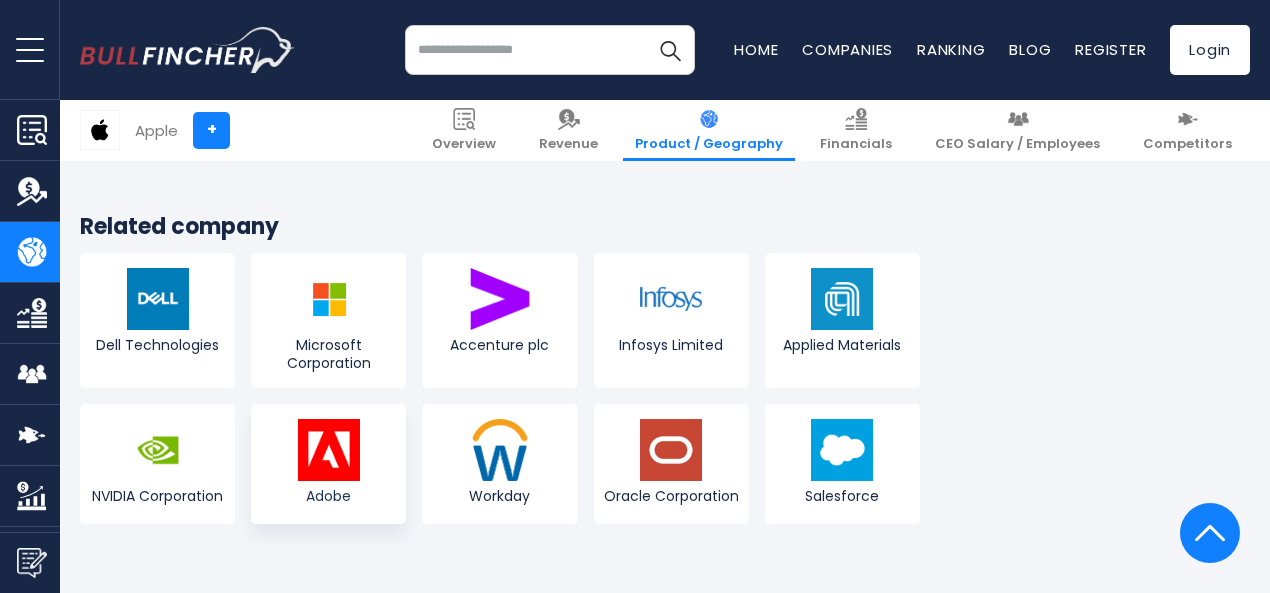 click at bounding box center (329, 450) 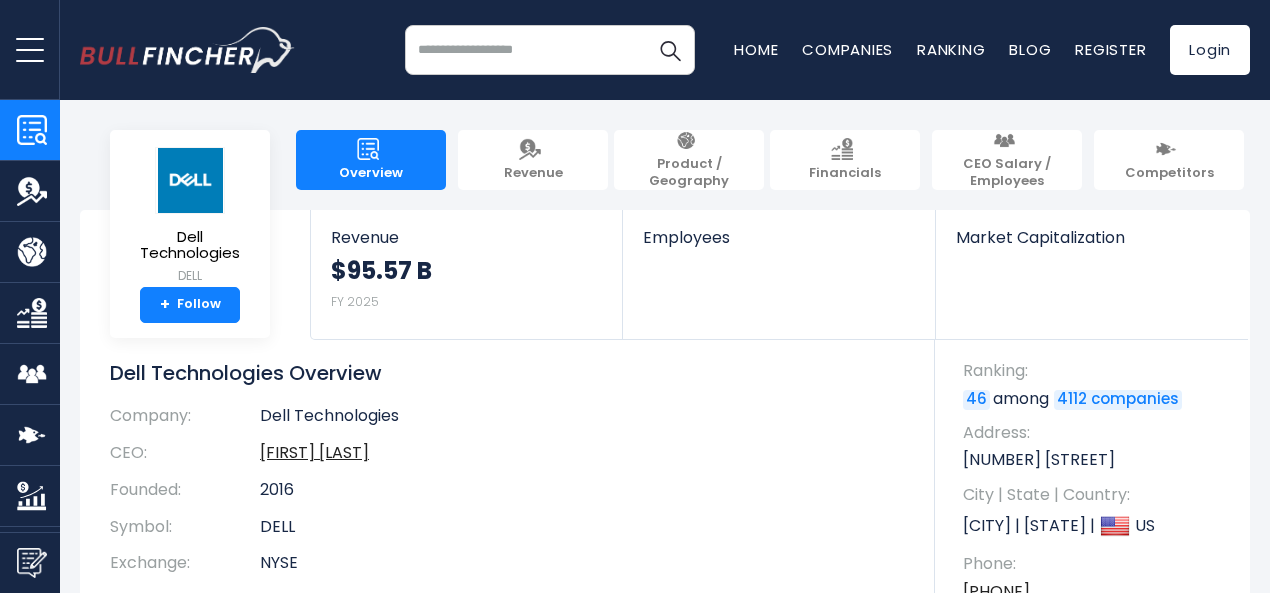 scroll, scrollTop: 0, scrollLeft: 0, axis: both 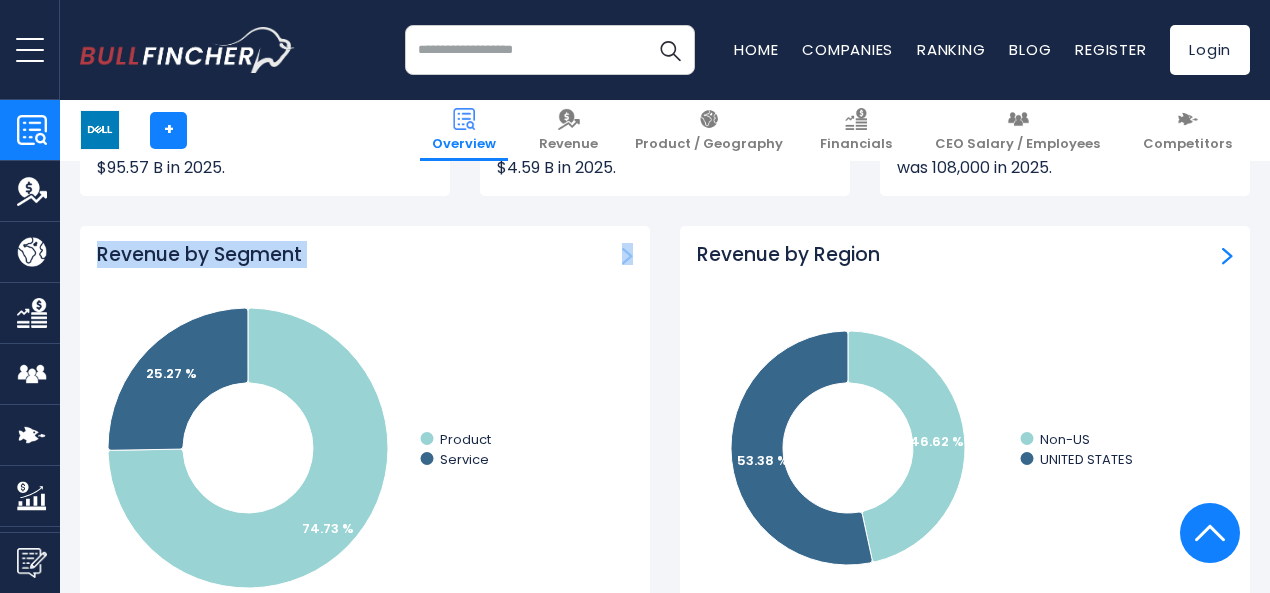 drag, startPoint x: 84, startPoint y: 259, endPoint x: 152, endPoint y: 390, distance: 147.59743 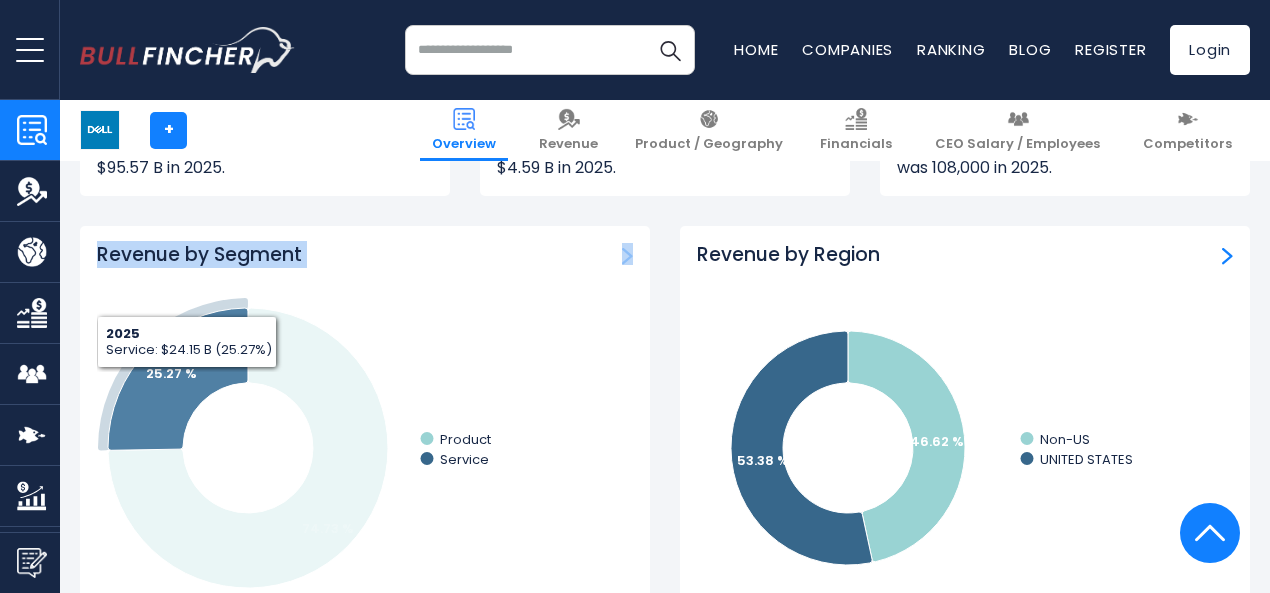 copy on "Revenue by Segment
Created with Highcharts 12.1.2 74.73 % 25.27 % Product Service" 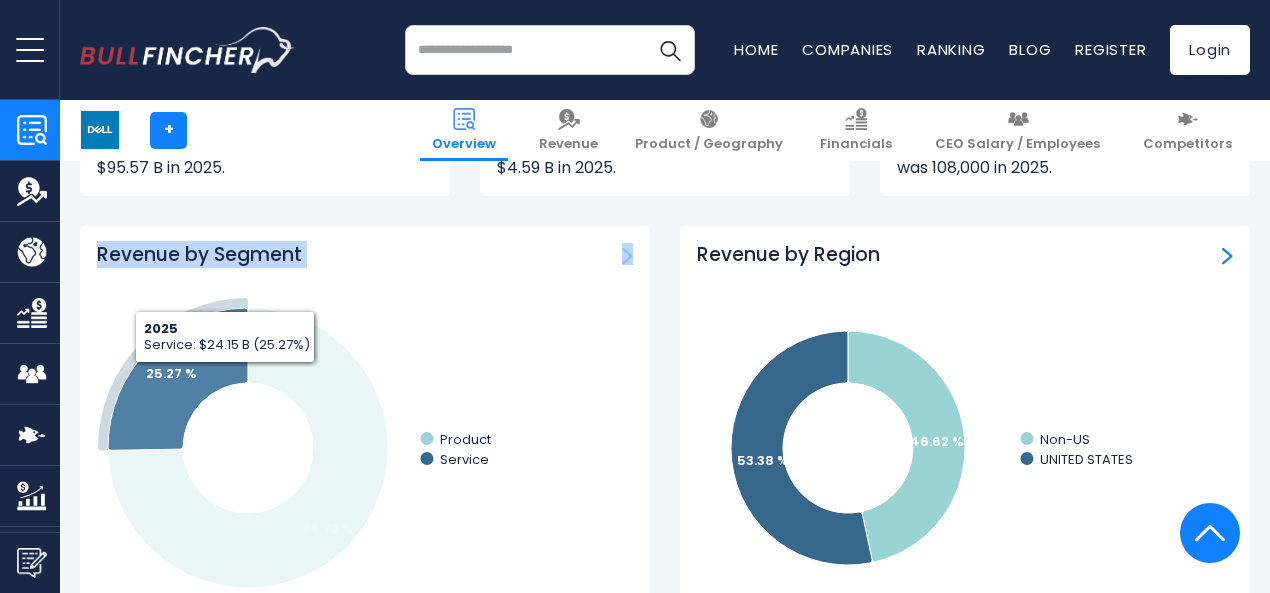 drag, startPoint x: 210, startPoint y: 380, endPoint x: 452, endPoint y: 393, distance: 242.34892 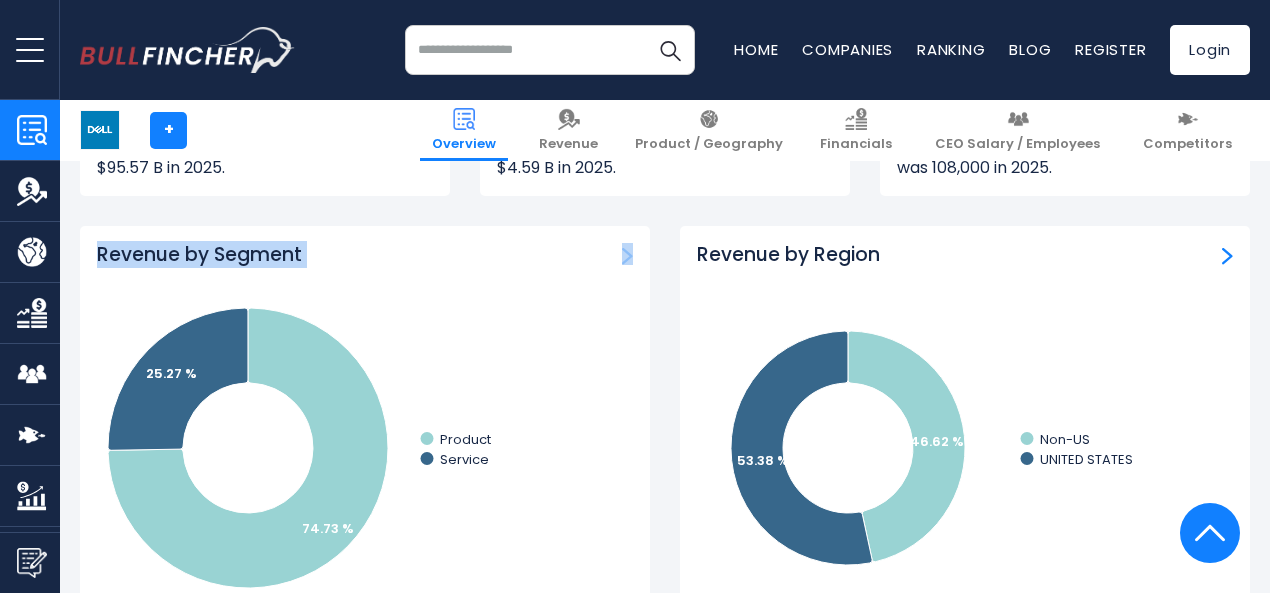 click on "Revenue by Segment" at bounding box center [199, 255] 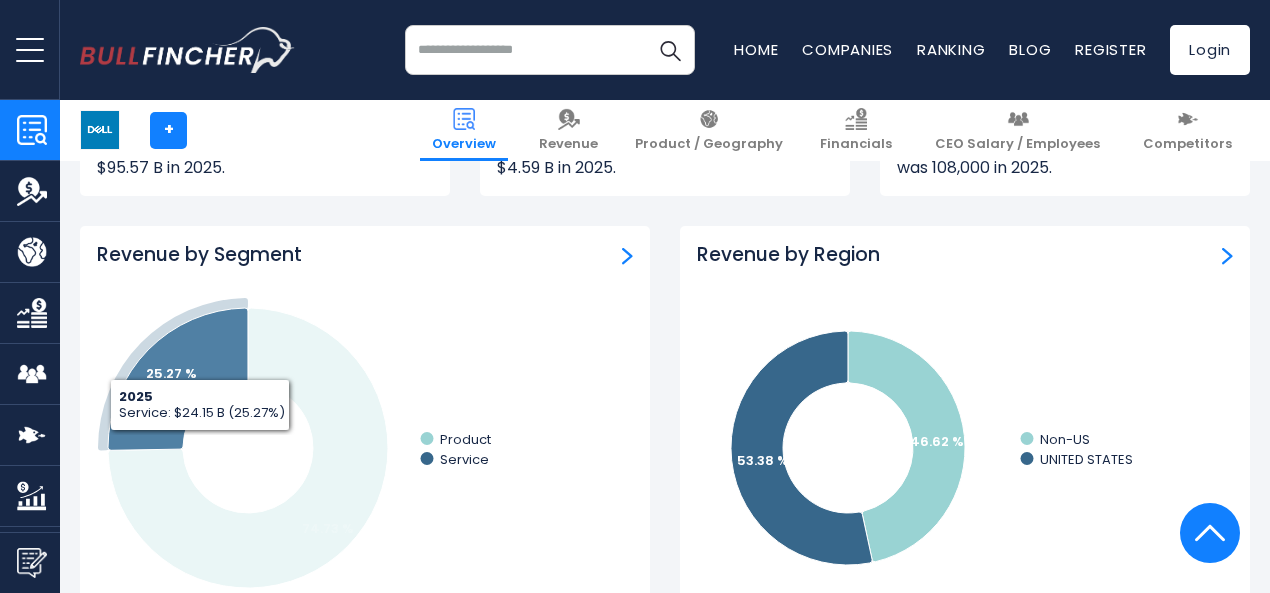 click 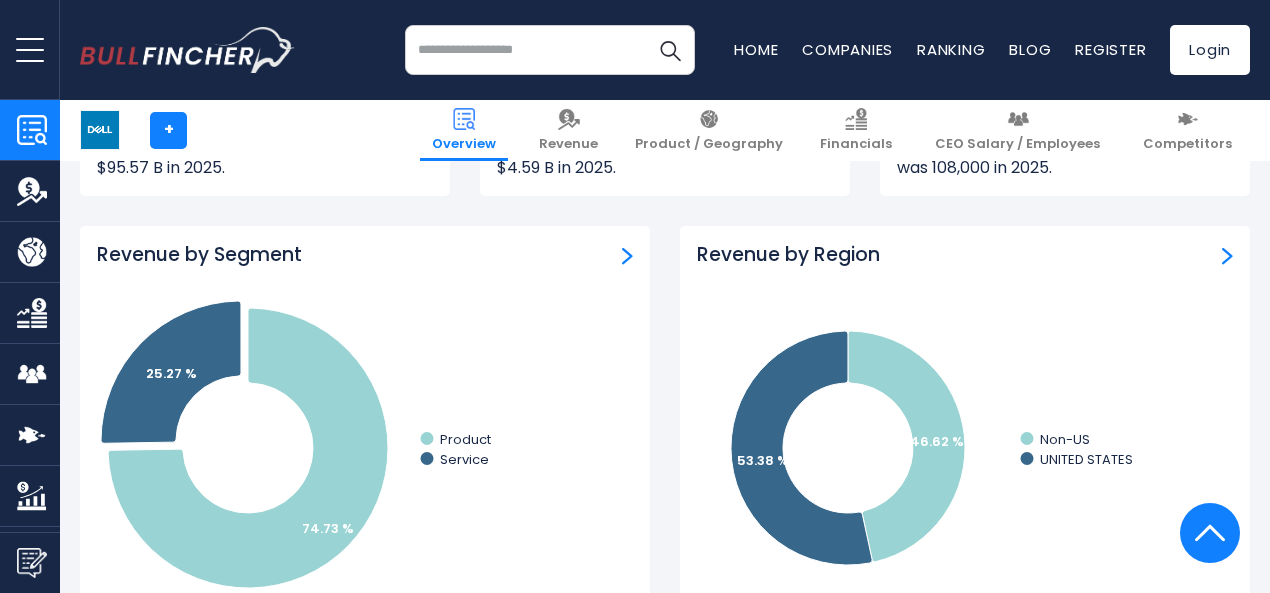 click on "Created with Highcharts 12.1.2 74.73 % 25.27 % Product Service 2025 ​ Service: $24.15 B (25.27%)" at bounding box center (365, 448) 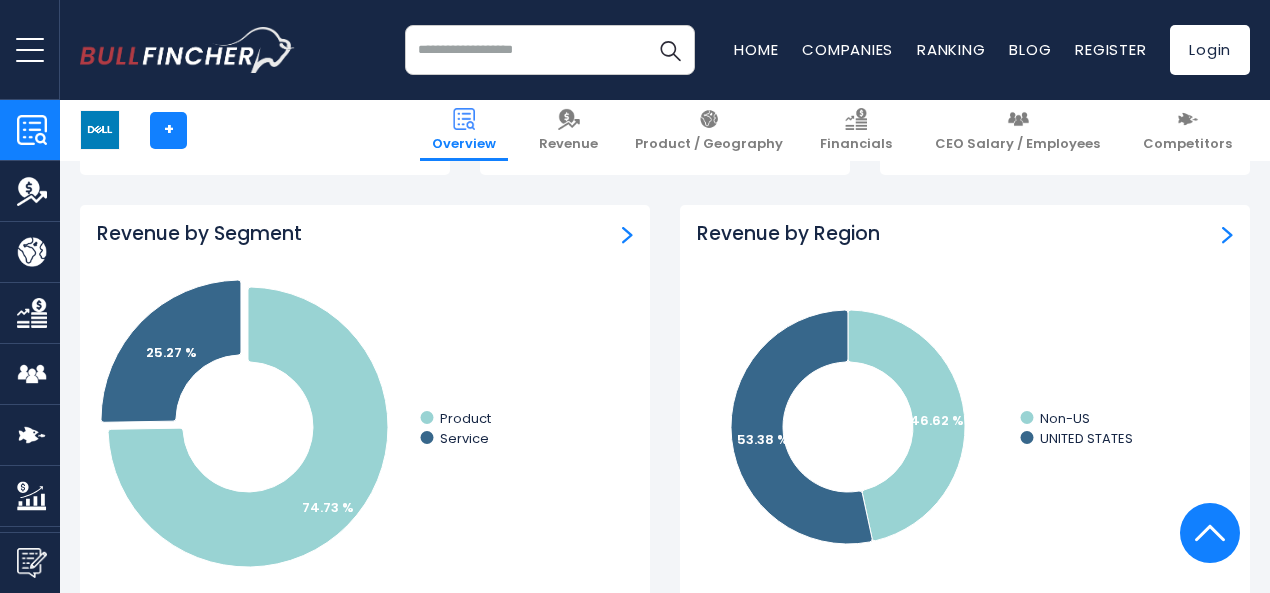 scroll, scrollTop: 1773, scrollLeft: 0, axis: vertical 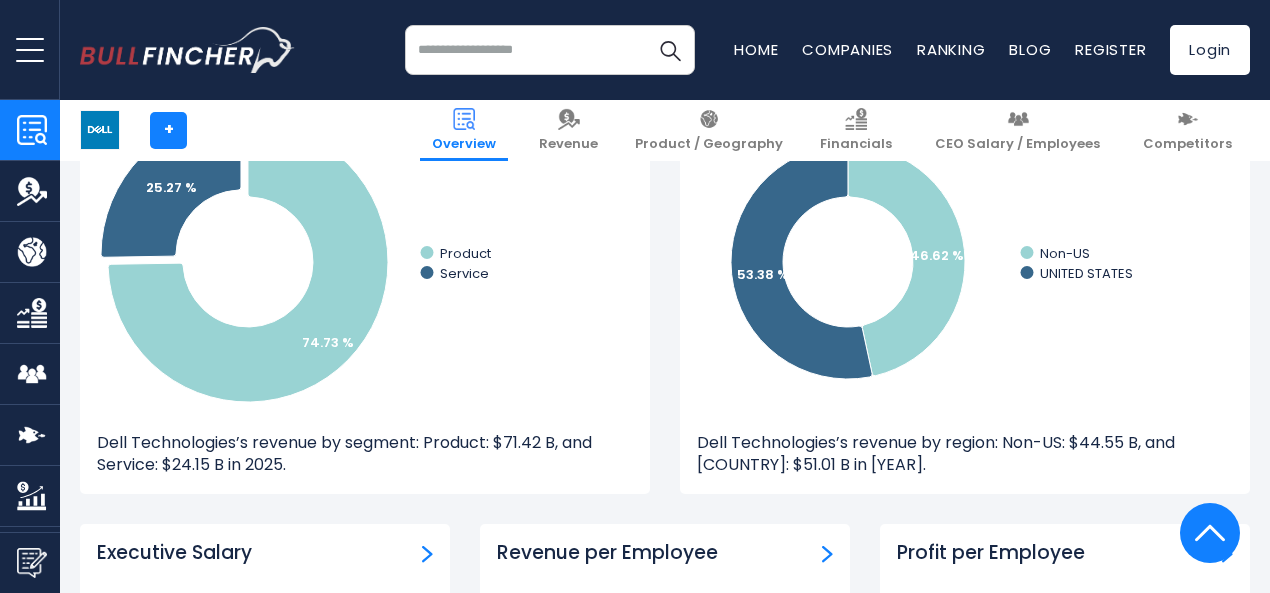 click on "Revenue by Region
Created with Highcharts 12.1.2 46.62 % 53.38 % Non-US UNITED STATES 2025 ​ UNITED STATES: $51.01 B (53.38%)
Dell Technologies’s revenue by region:
Non-US: $44.55 B,  and UNITED STATES: $51.01 B in 2025." at bounding box center (965, 281) 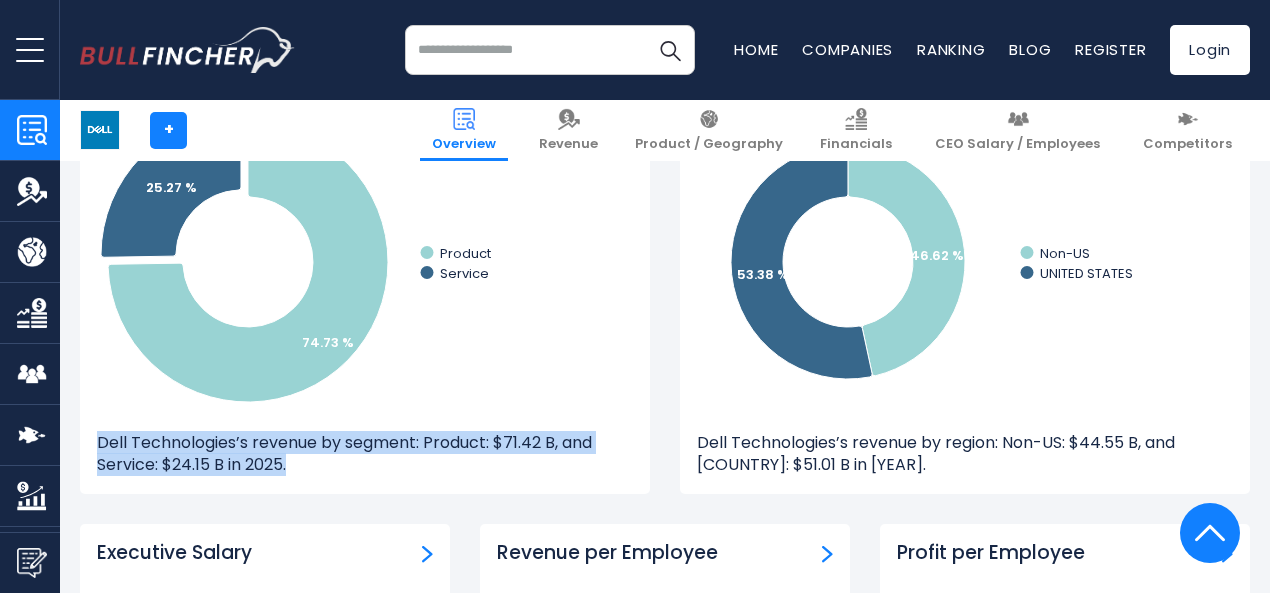 drag, startPoint x: 288, startPoint y: 465, endPoint x: 86, endPoint y: 447, distance: 202.8004 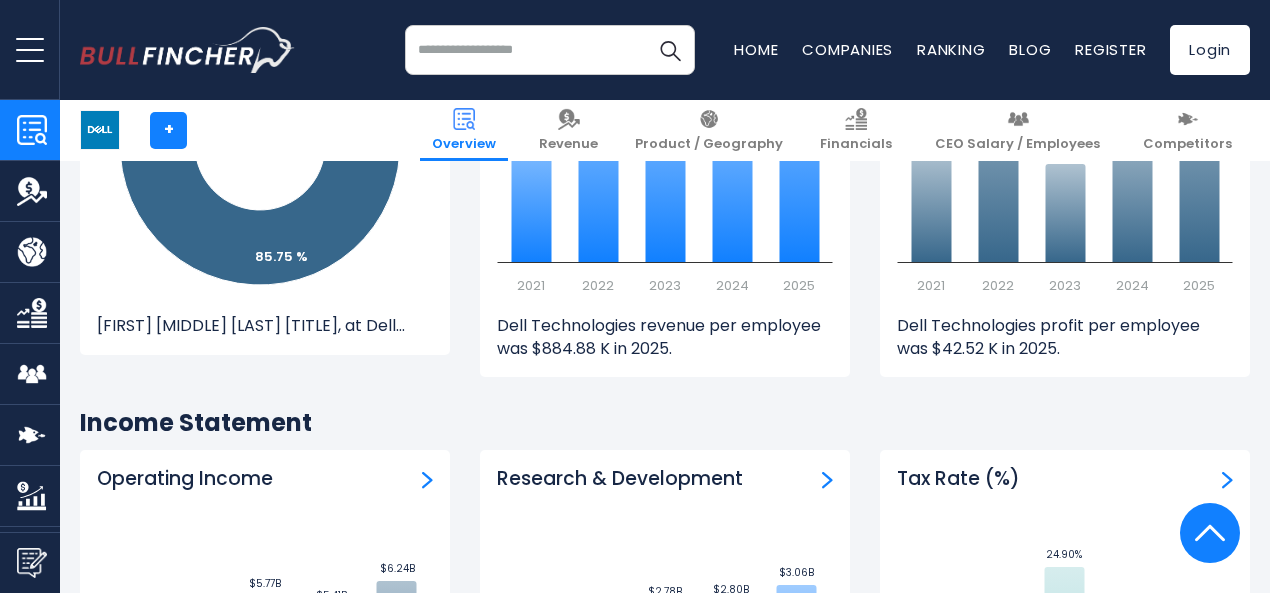 scroll, scrollTop: 2692, scrollLeft: 0, axis: vertical 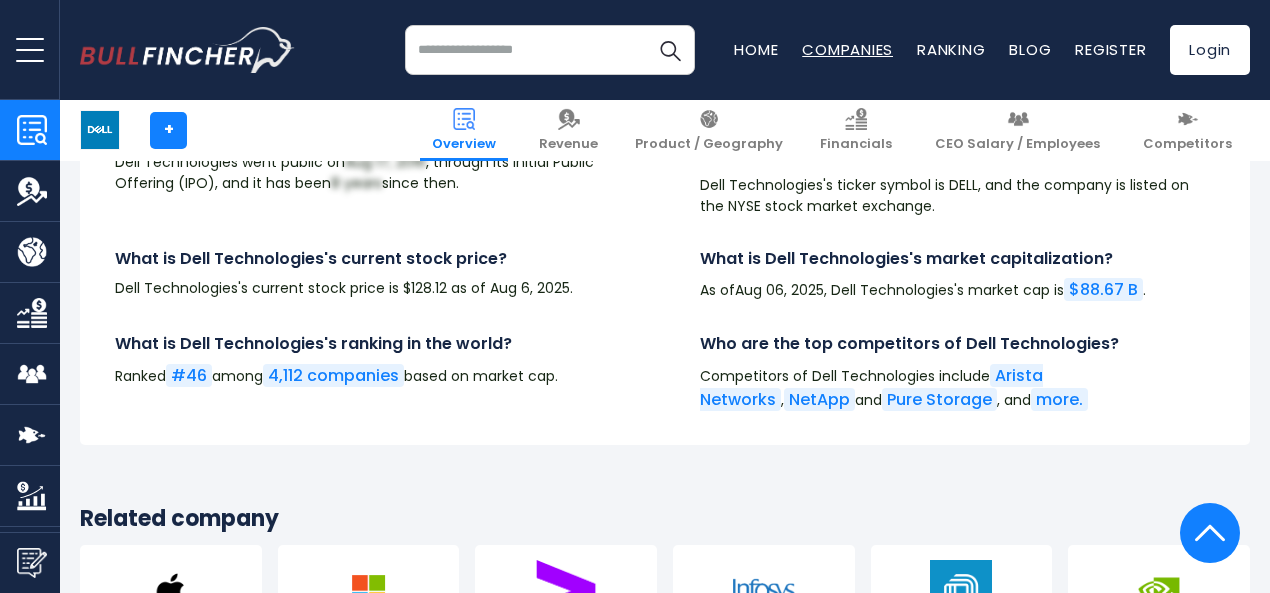 click on "Companies" at bounding box center (847, 49) 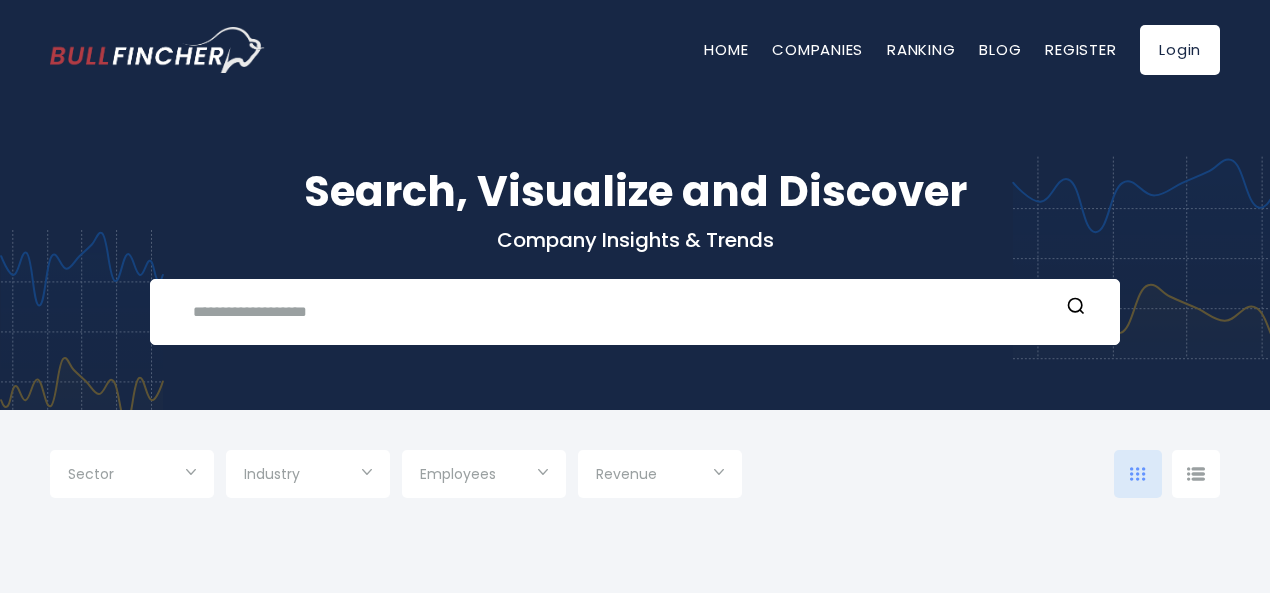 scroll, scrollTop: 0, scrollLeft: 0, axis: both 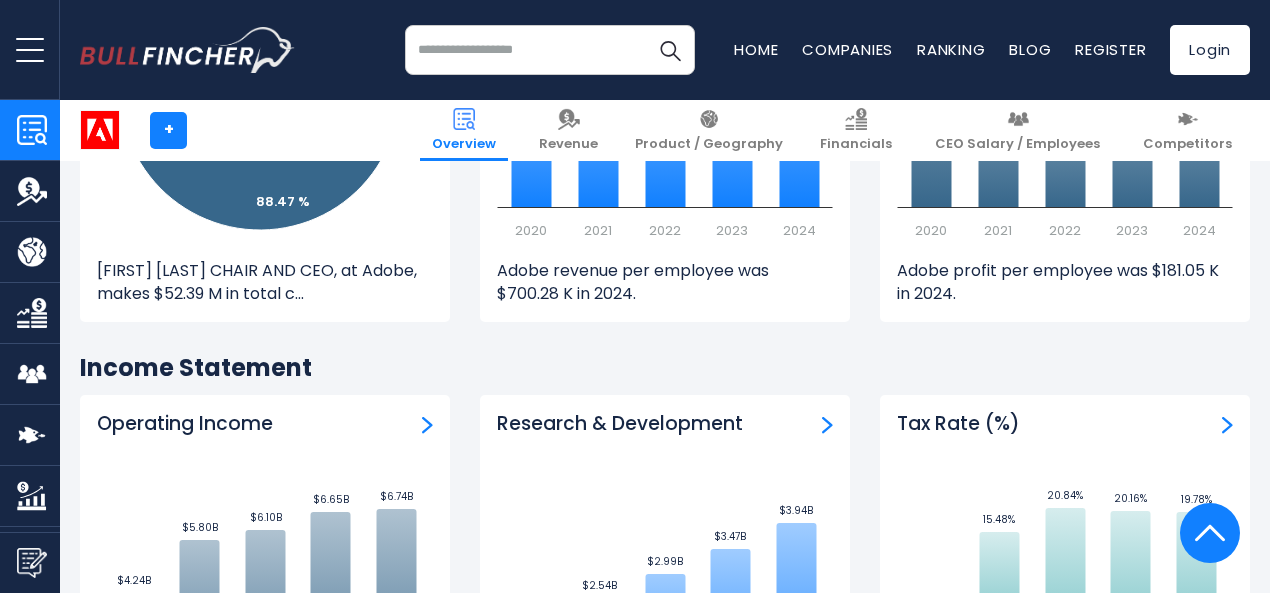 click at bounding box center (550, 50) 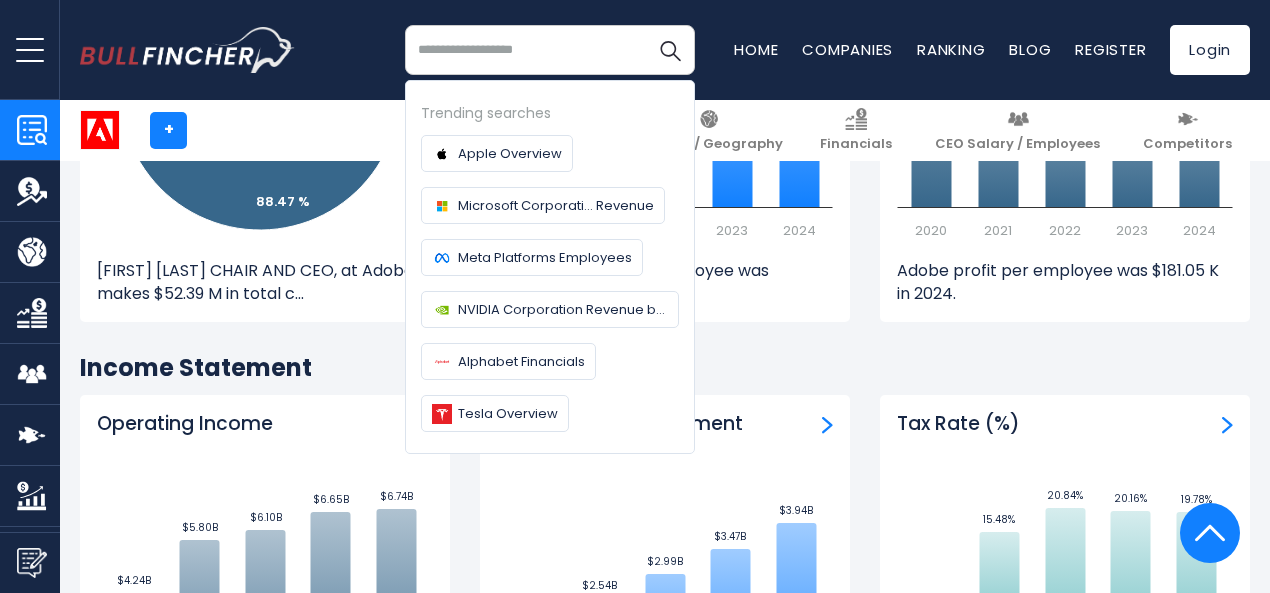 type on "*" 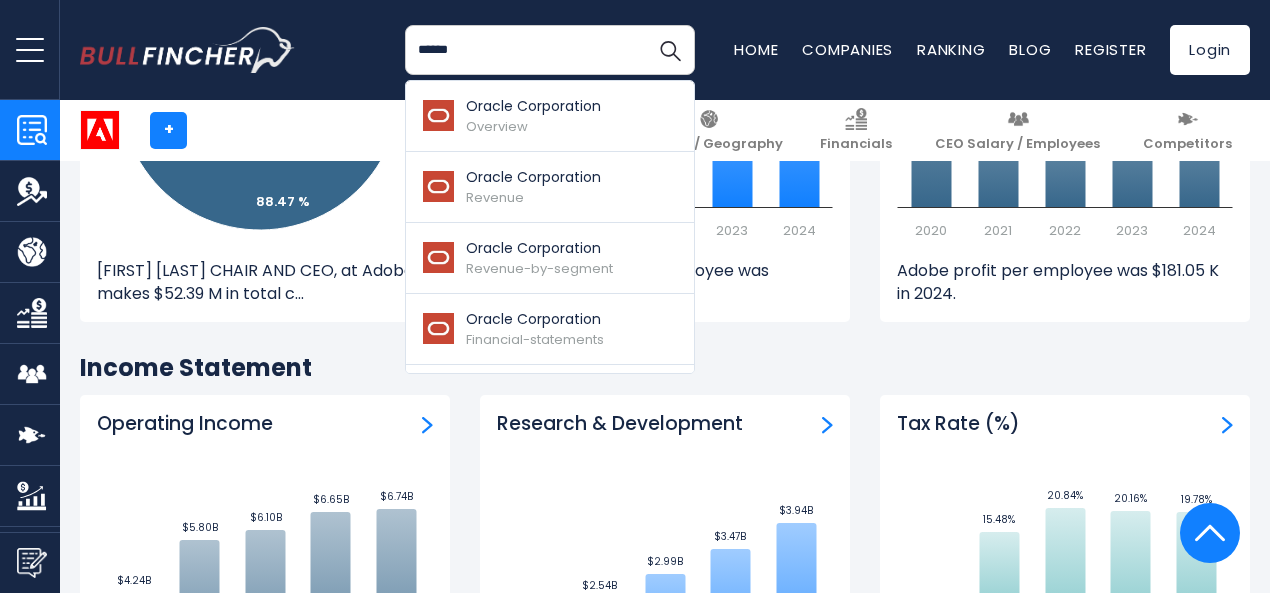 type on "******" 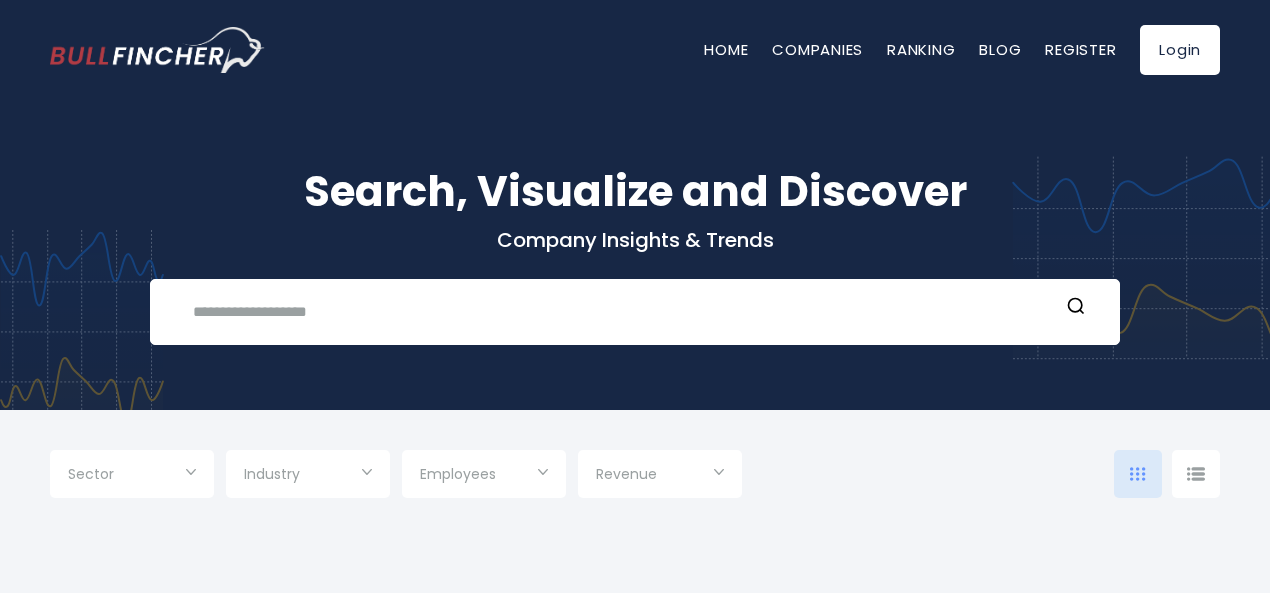 scroll, scrollTop: 0, scrollLeft: 0, axis: both 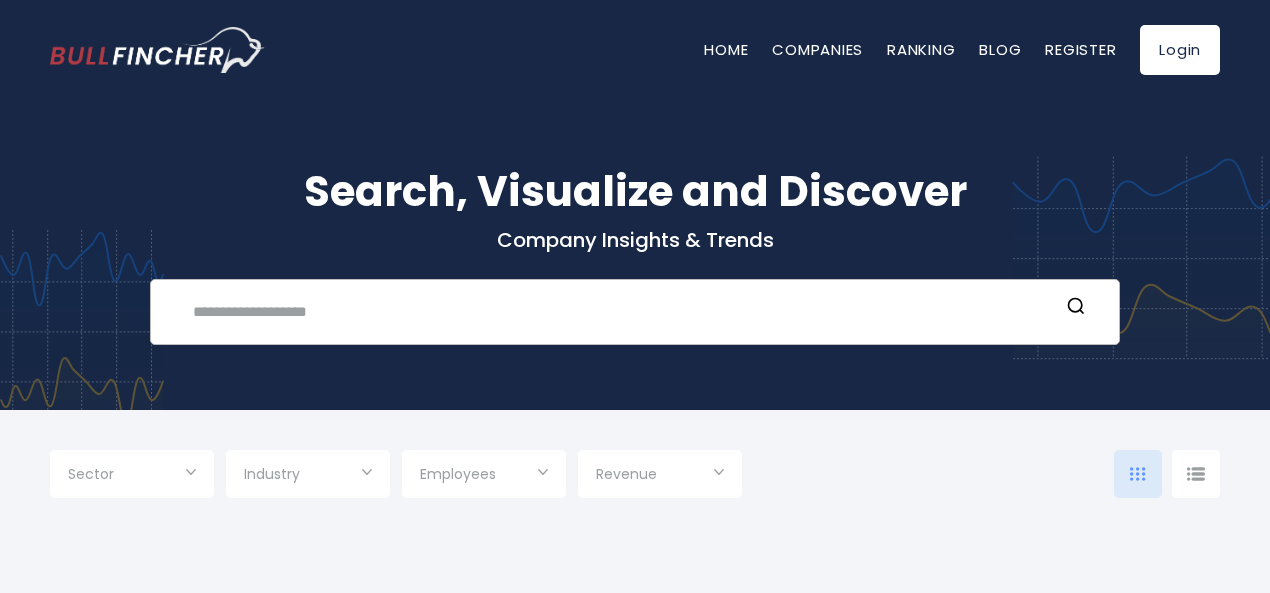 click at bounding box center (620, 311) 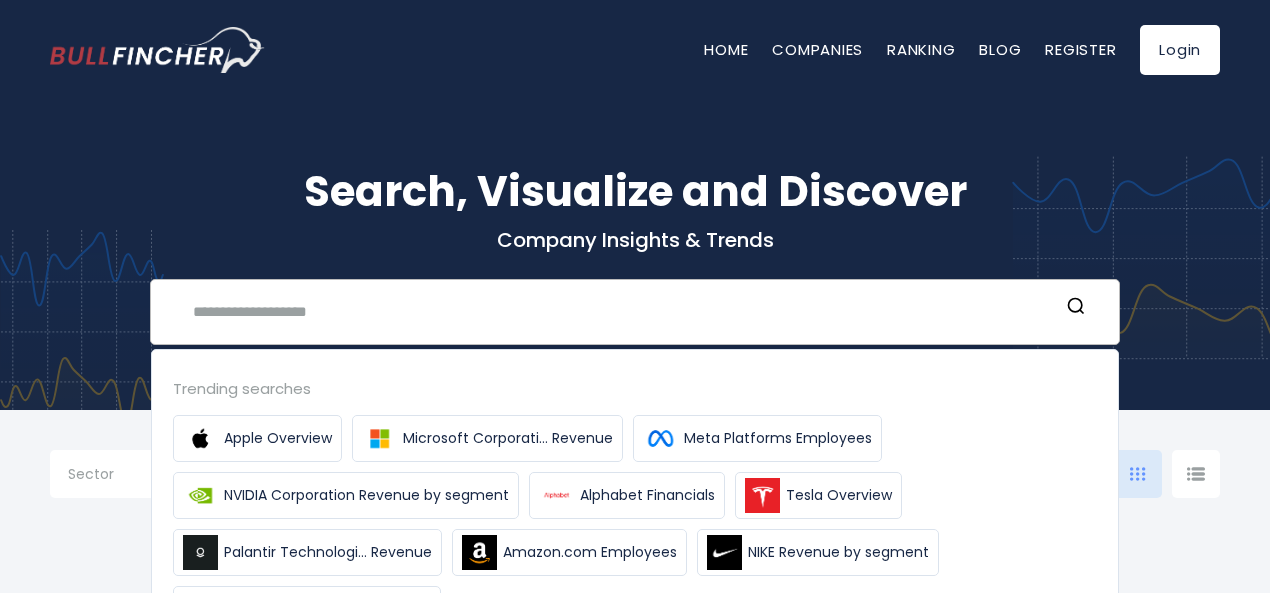 click at bounding box center (620, 311) 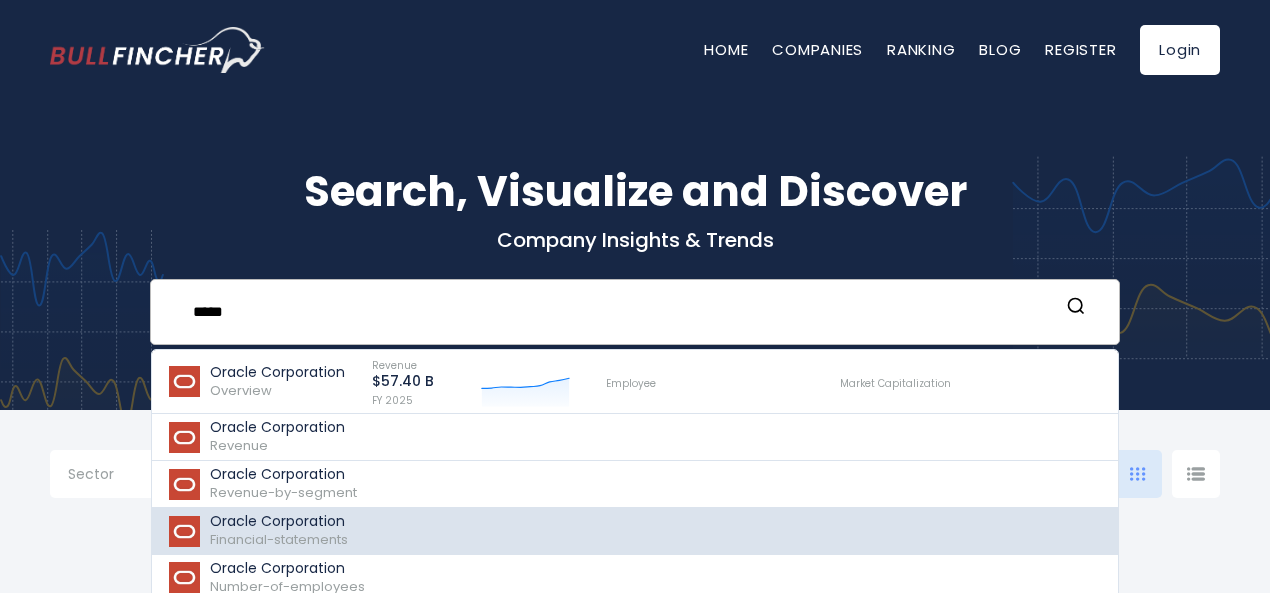 type on "*****" 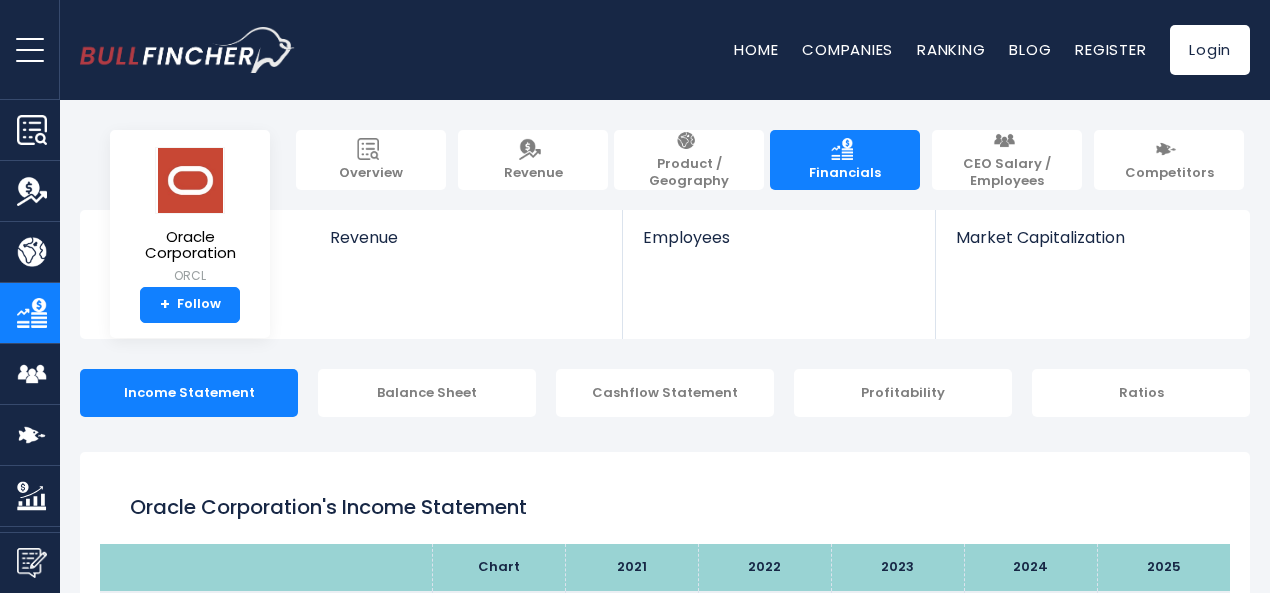 scroll, scrollTop: 0, scrollLeft: 0, axis: both 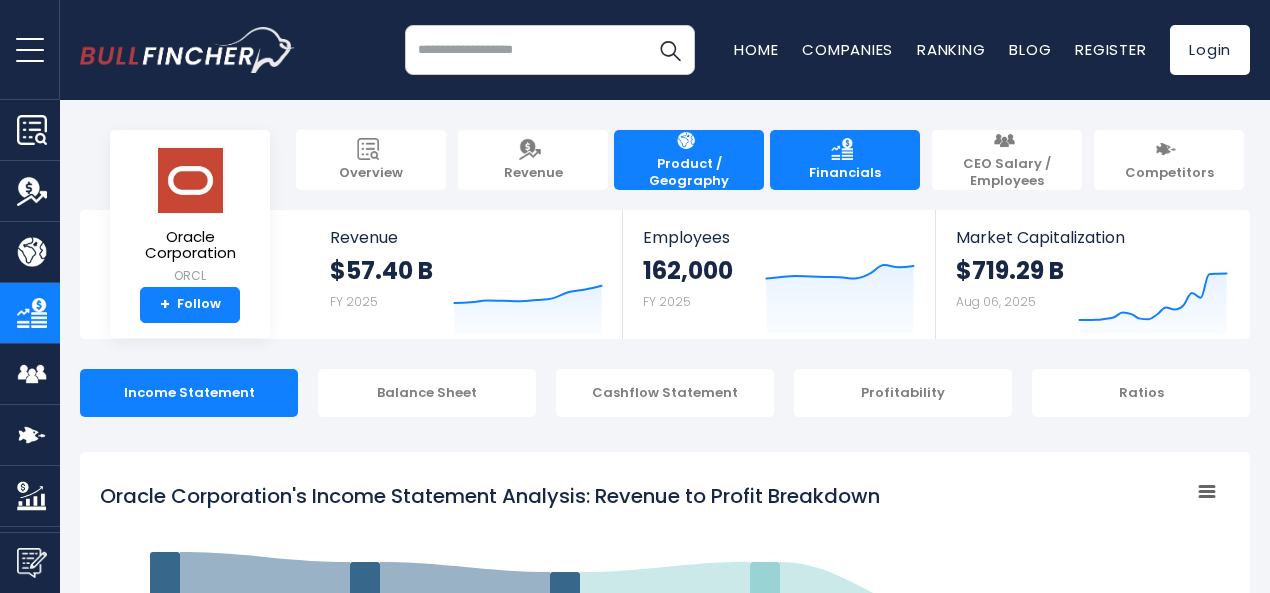 click on "Product / Geography" at bounding box center [689, 173] 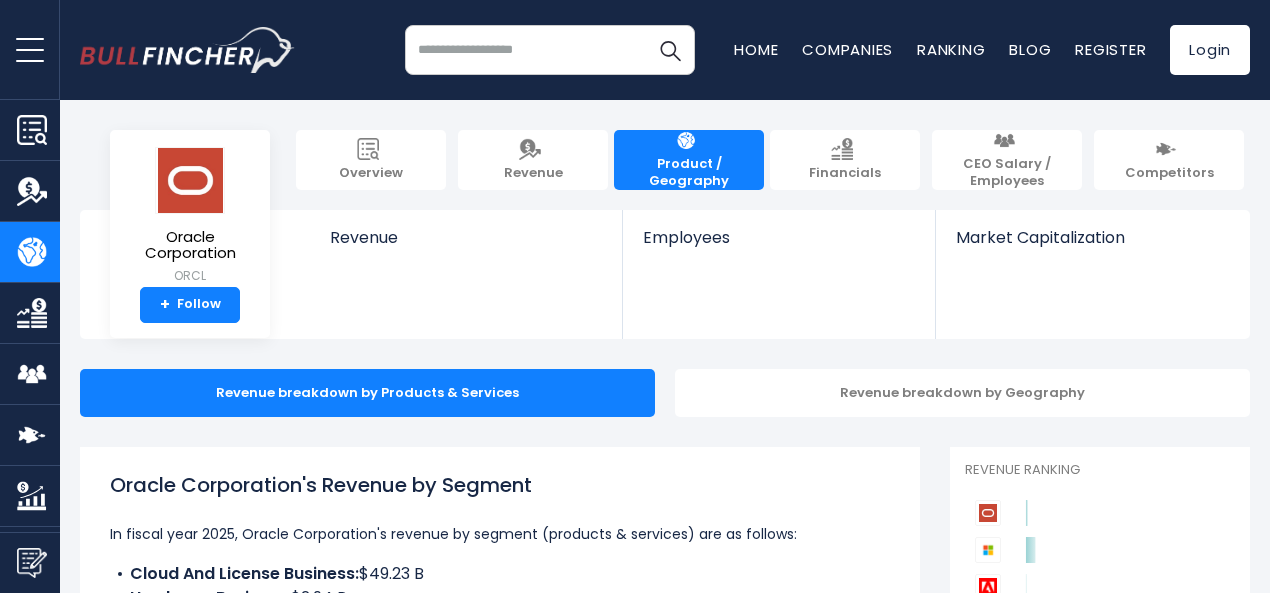 scroll, scrollTop: 0, scrollLeft: 0, axis: both 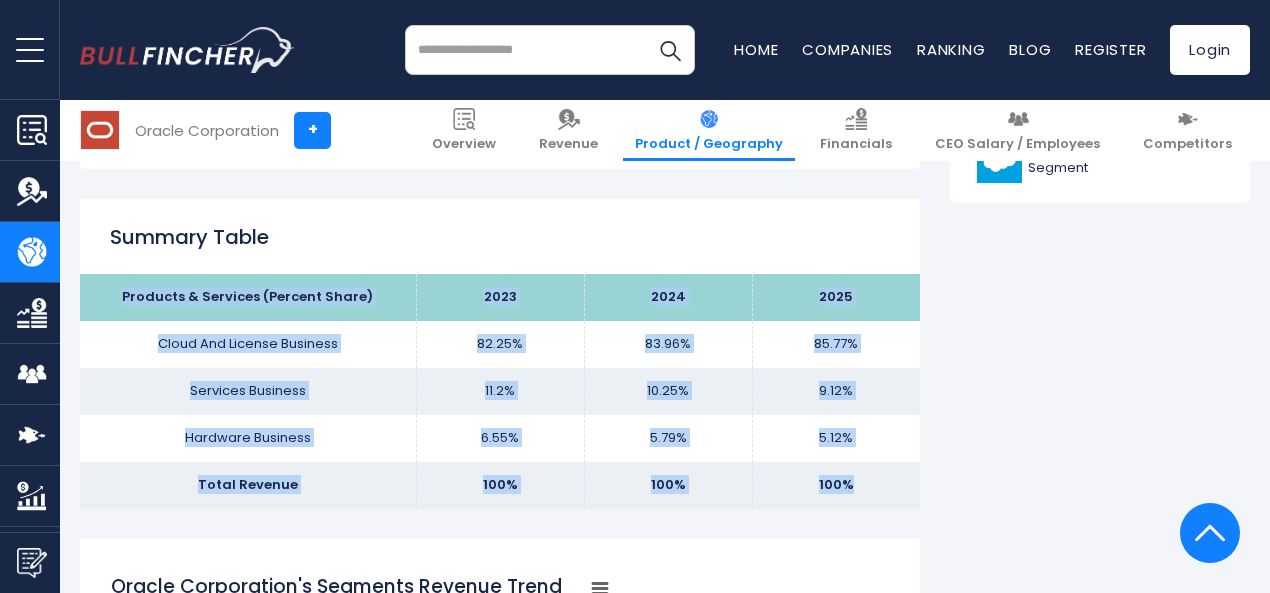 drag, startPoint x: 116, startPoint y: 271, endPoint x: 844, endPoint y: 509, distance: 765.91644 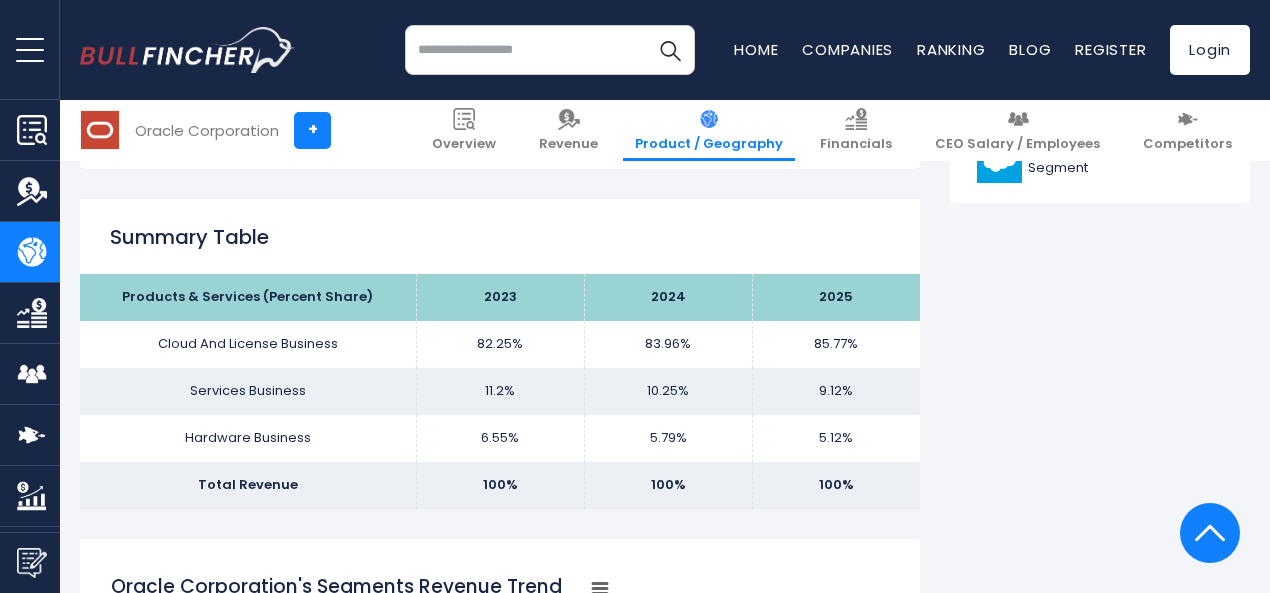 click on "Oracle Corporation's Revenue by Segment
In fiscal year 2025,
Oracle Corporation's
revenue by segment (products & services) are as follows:
Cloud And License Business:
$49.23 B
Hardware Business:
$2.94 B Services Business:
$5.23 B $0" at bounding box center (500, 825) 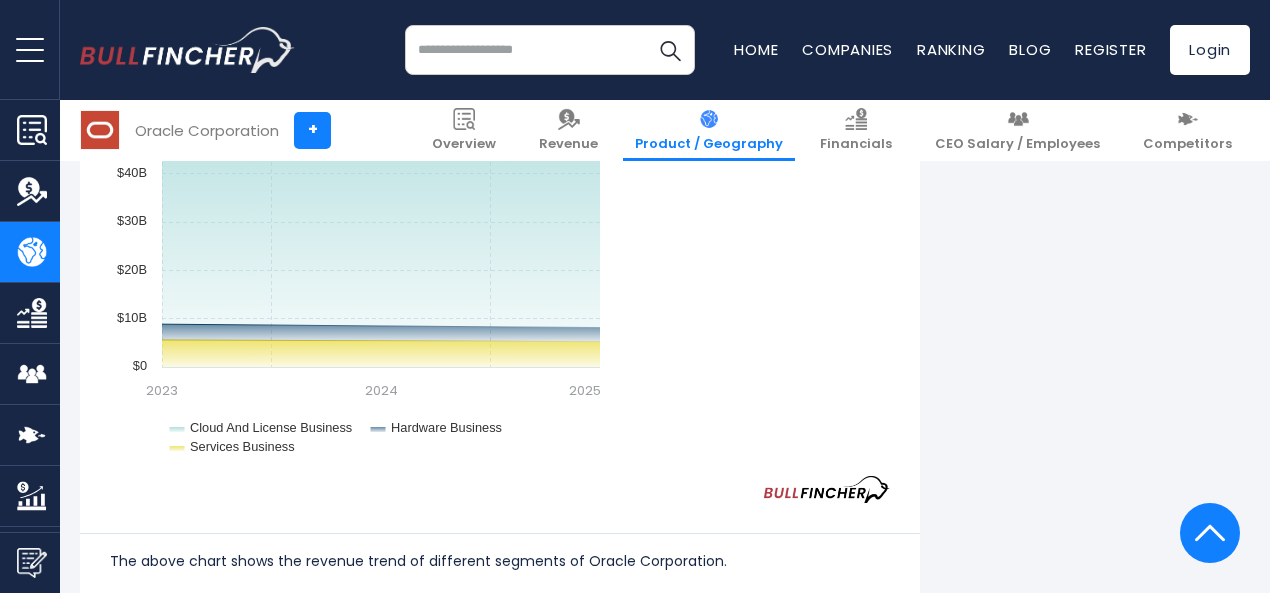 scroll, scrollTop: 1813, scrollLeft: 0, axis: vertical 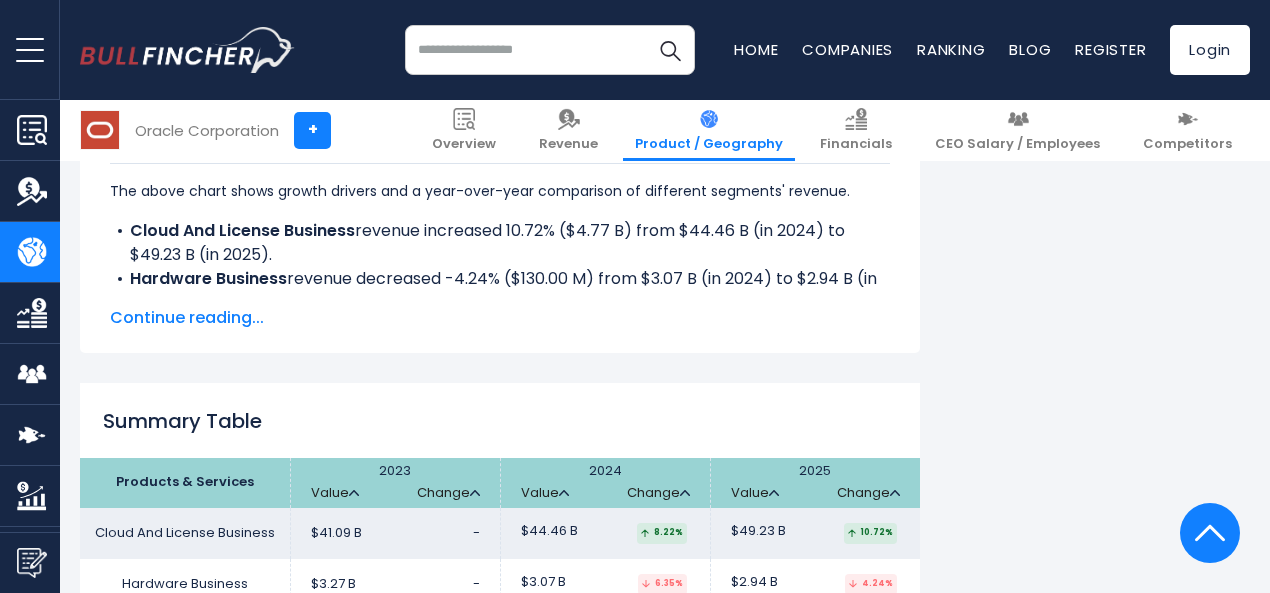 click on "Continue reading..." at bounding box center (500, 318) 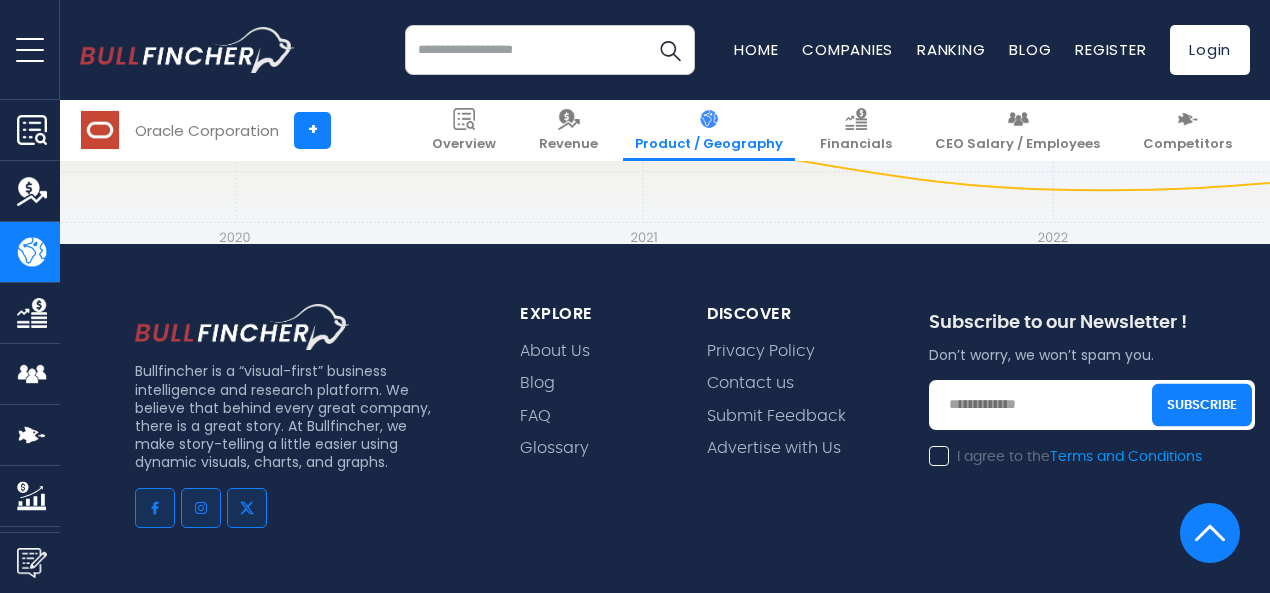 scroll, scrollTop: 4773, scrollLeft: 0, axis: vertical 